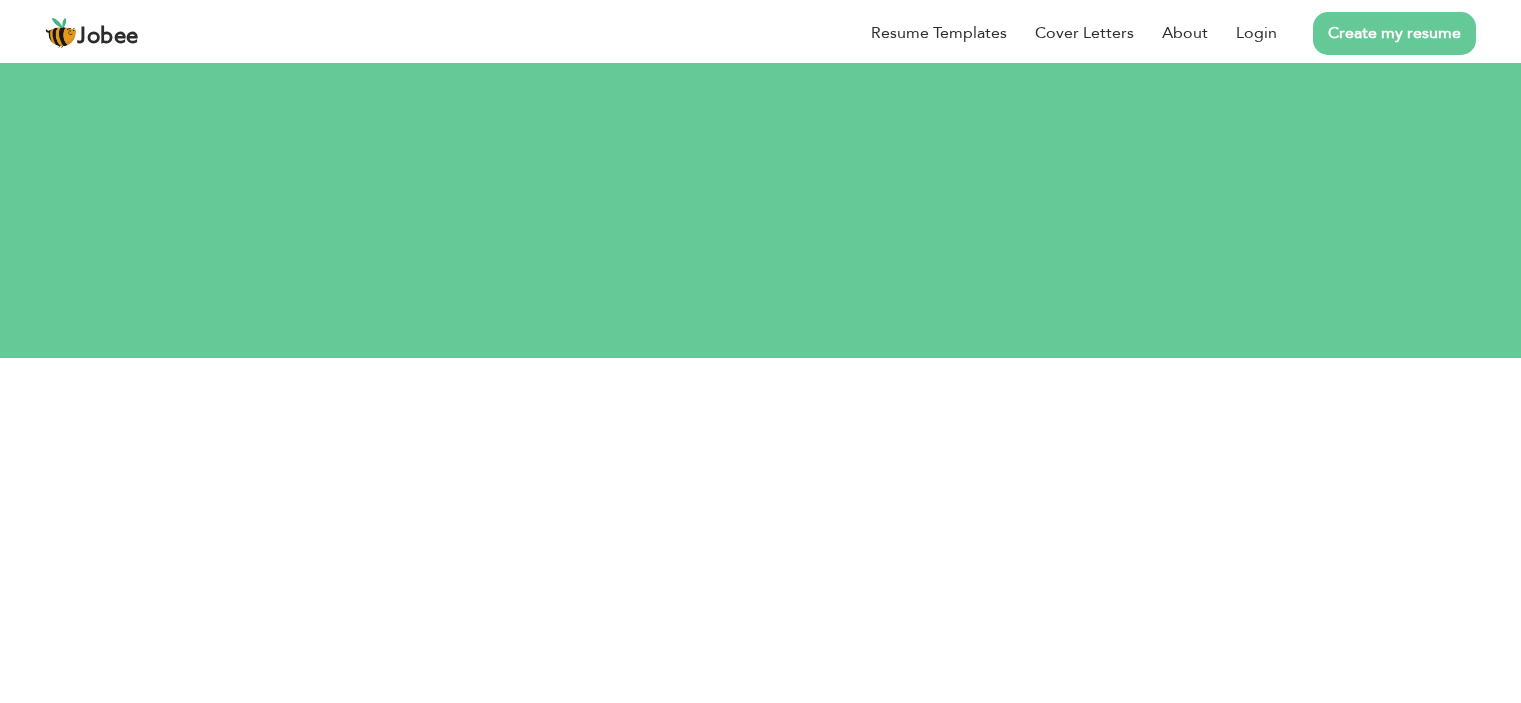 scroll, scrollTop: 0, scrollLeft: 0, axis: both 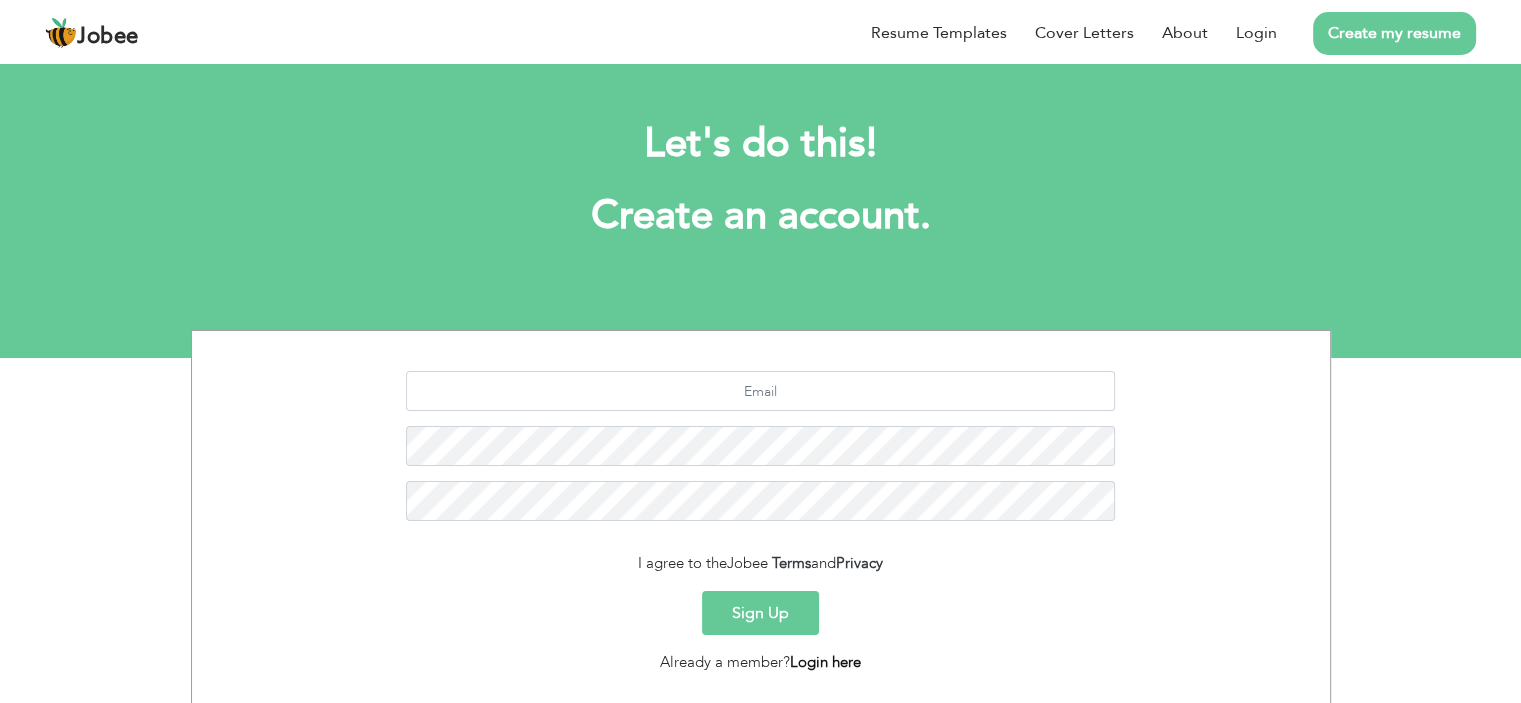 click on "Login here" at bounding box center (825, 662) 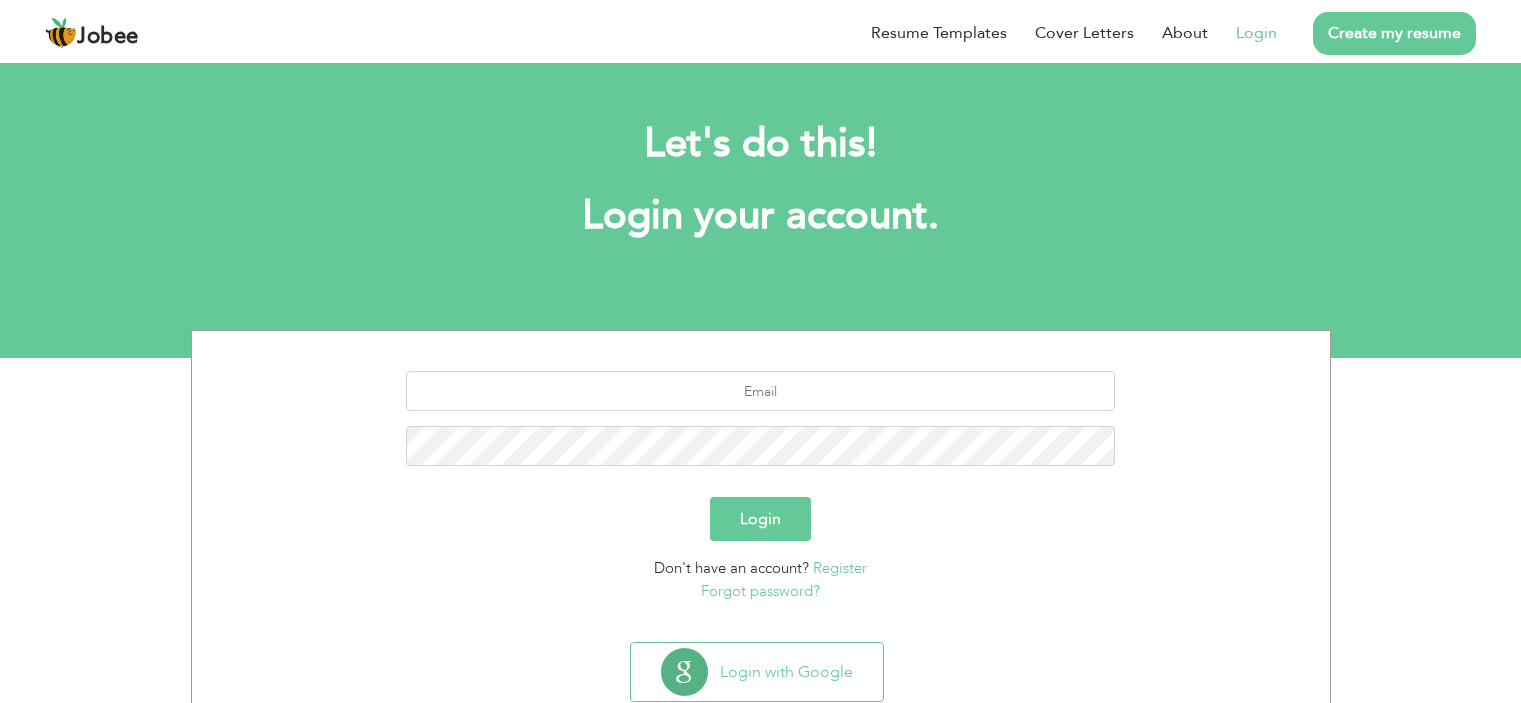 scroll, scrollTop: 0, scrollLeft: 0, axis: both 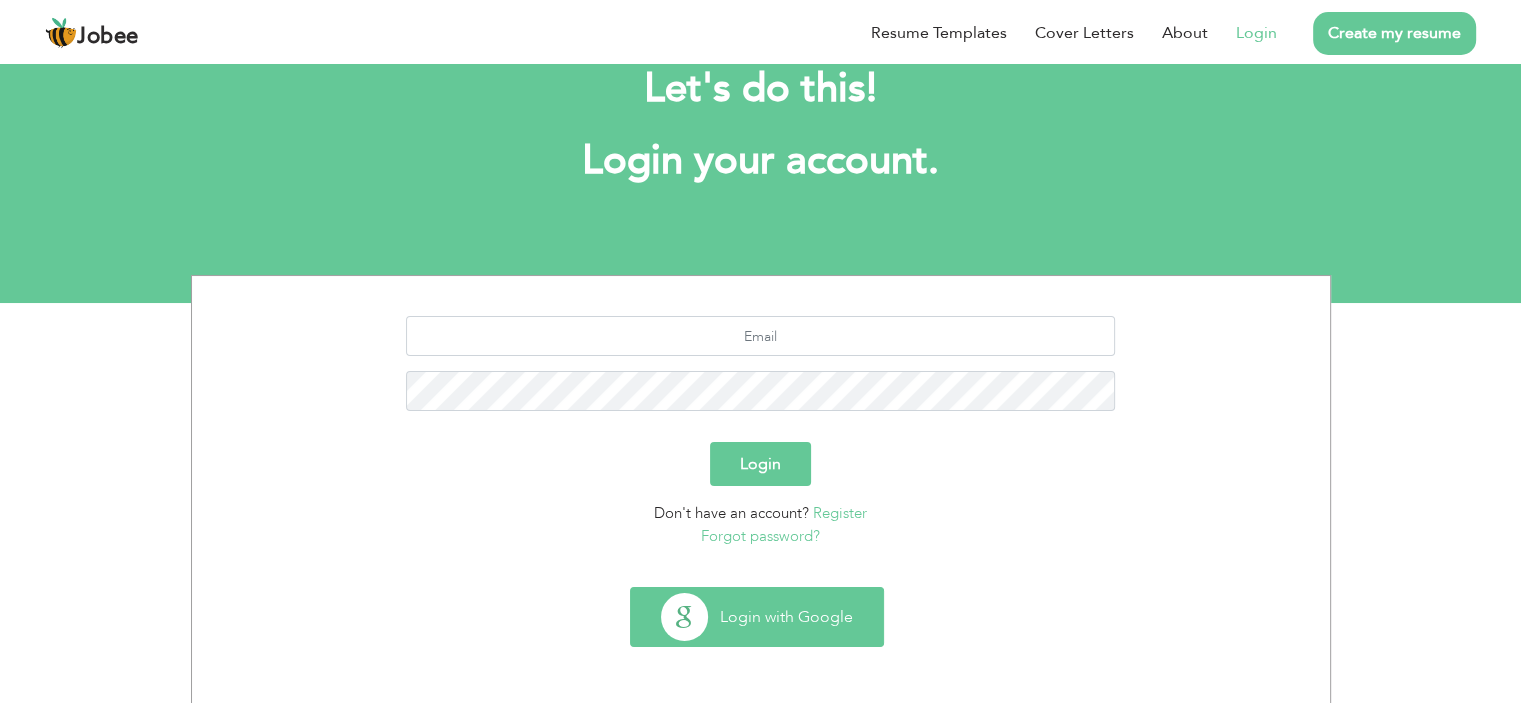 click on "Login with Google" at bounding box center (757, 617) 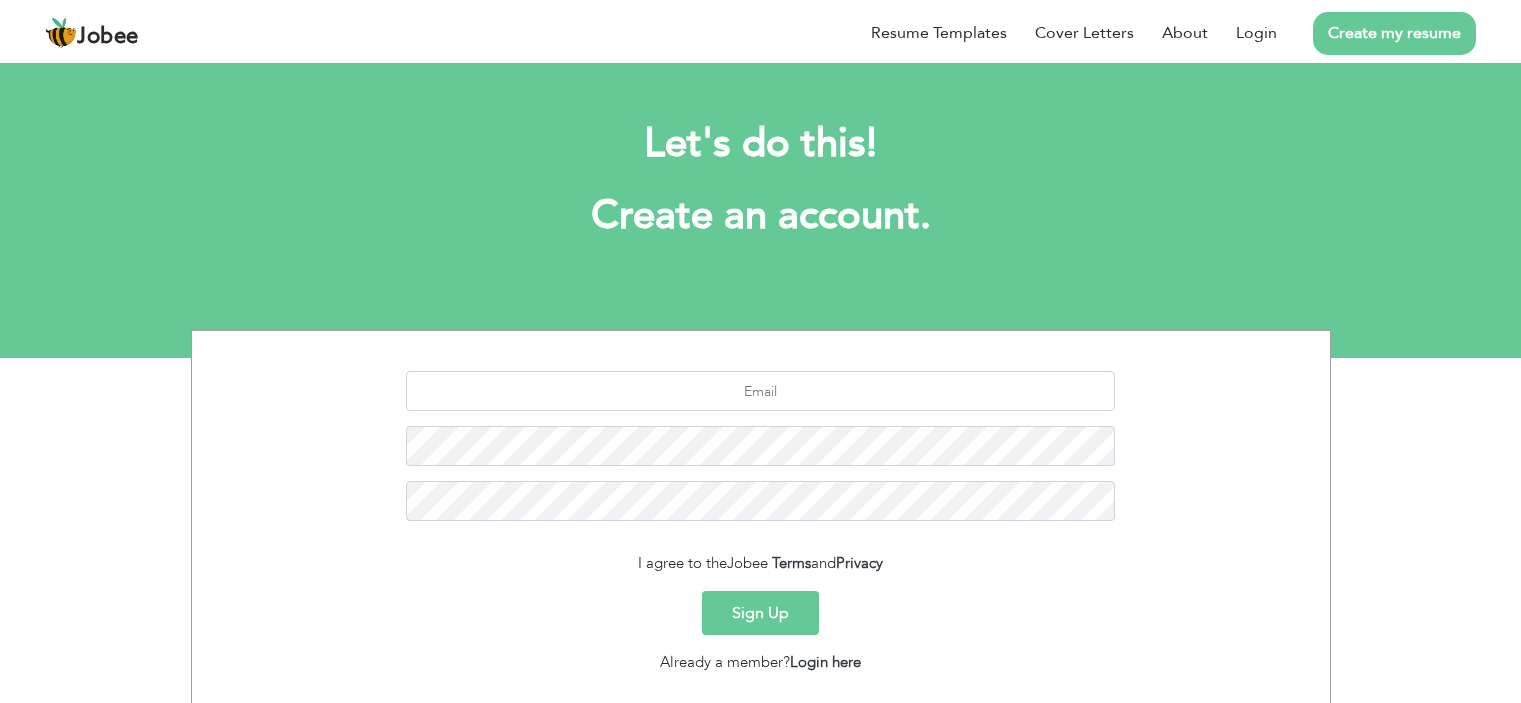 scroll, scrollTop: 0, scrollLeft: 0, axis: both 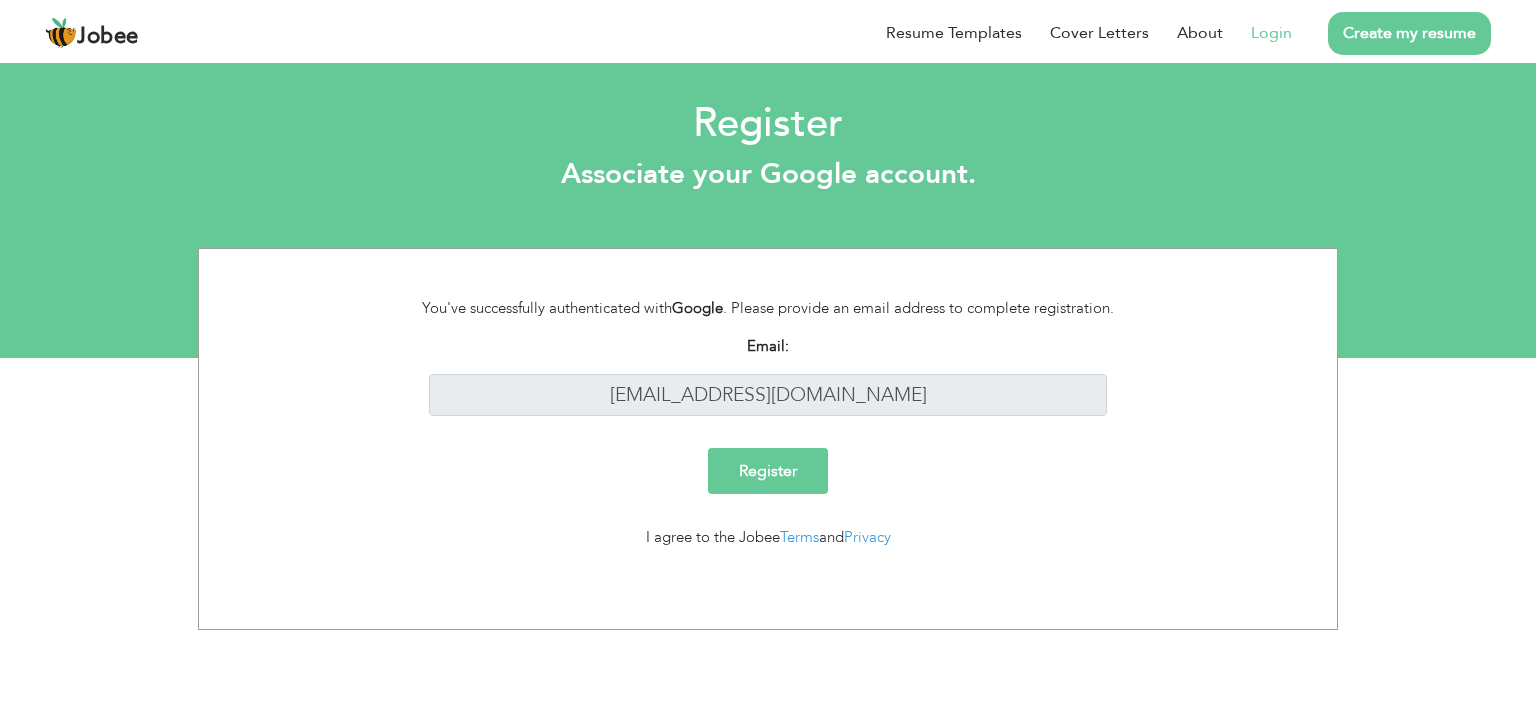 click on "Register" at bounding box center (768, 471) 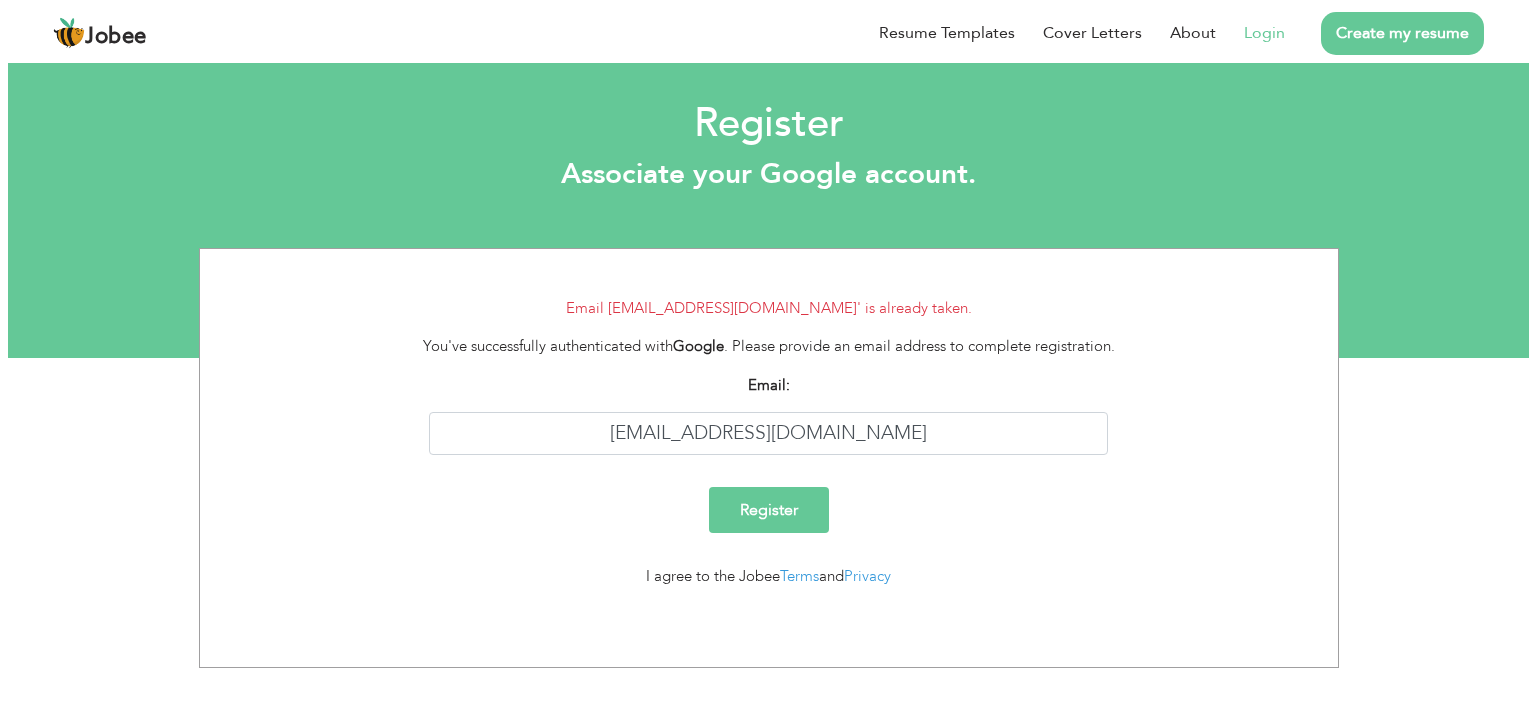 scroll, scrollTop: 0, scrollLeft: 0, axis: both 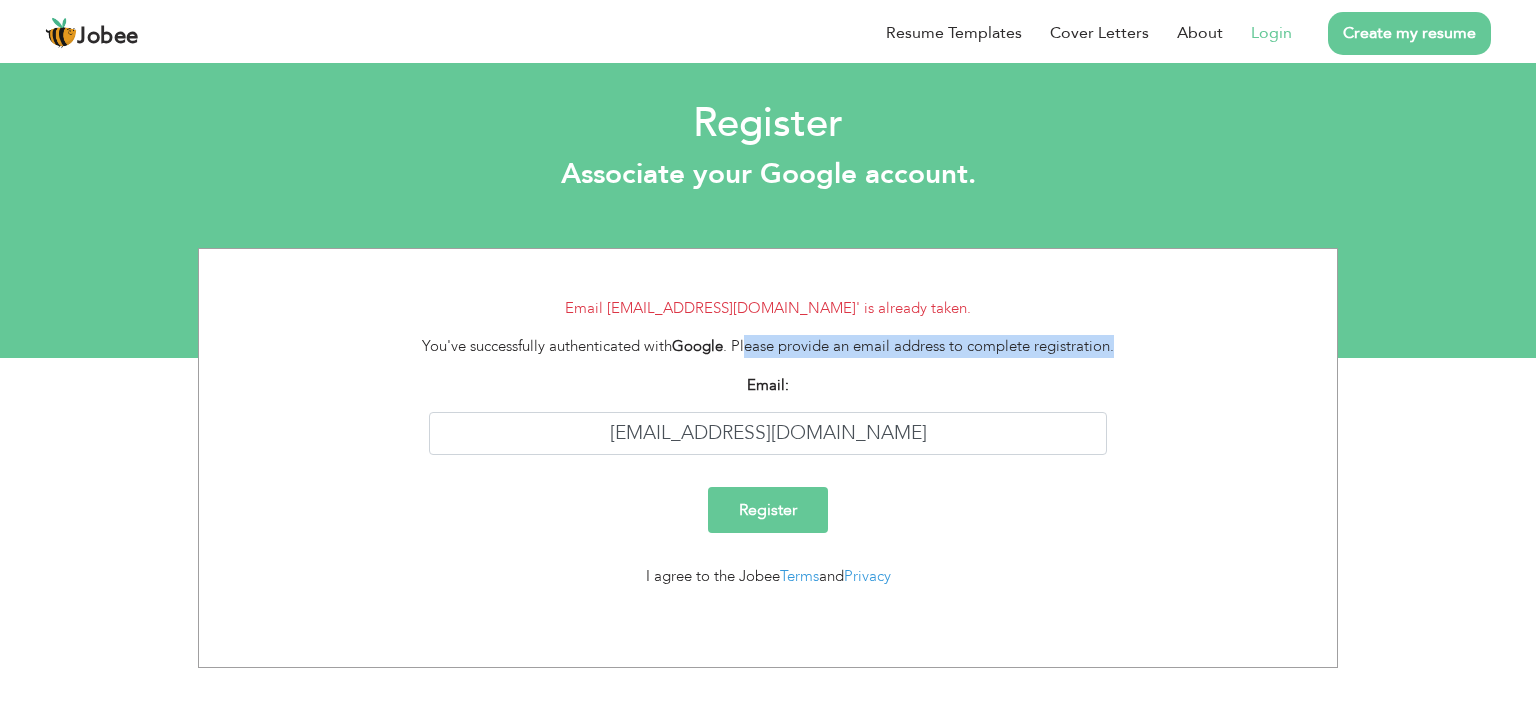 drag, startPoint x: 746, startPoint y: 345, endPoint x: 1124, endPoint y: 339, distance: 378.0476 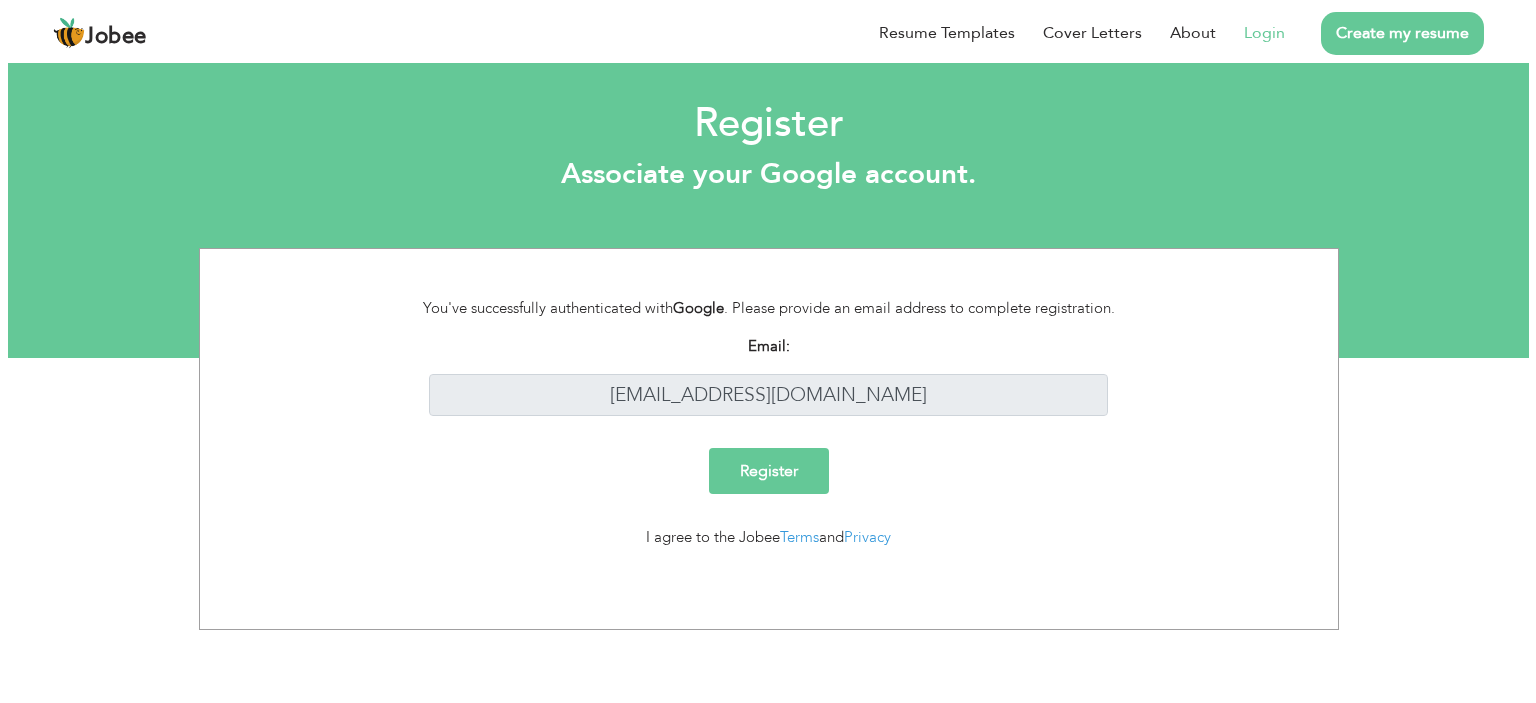scroll, scrollTop: 0, scrollLeft: 0, axis: both 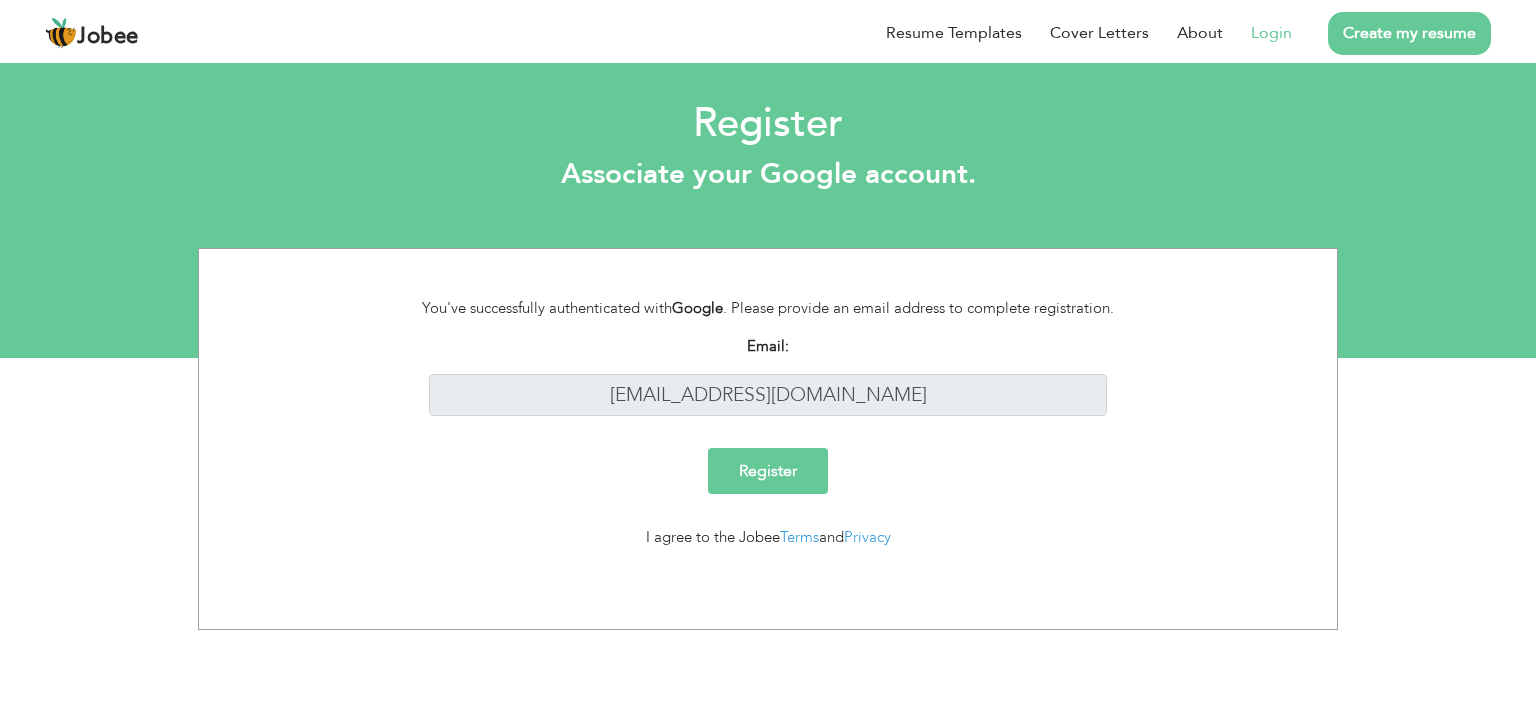 click on "Login" at bounding box center [1271, 33] 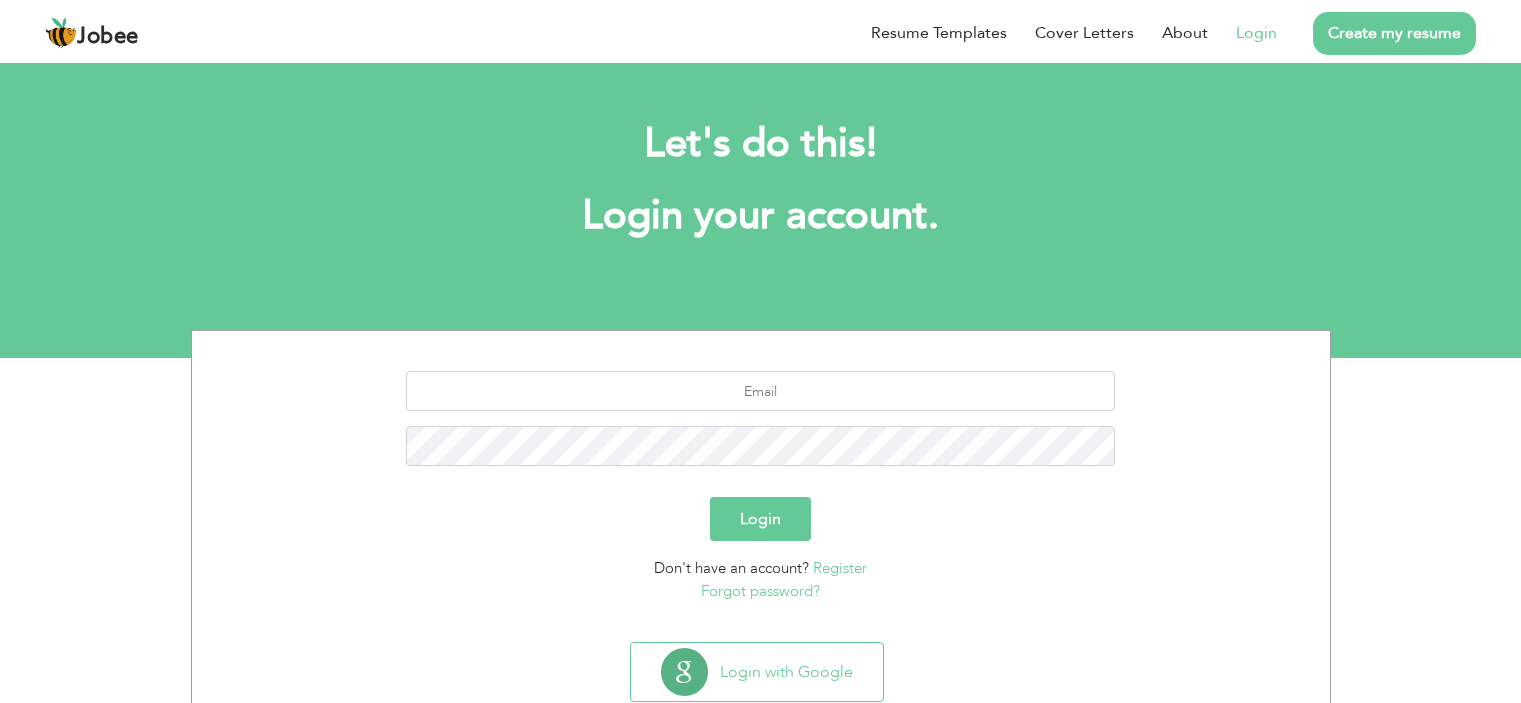 scroll, scrollTop: 0, scrollLeft: 0, axis: both 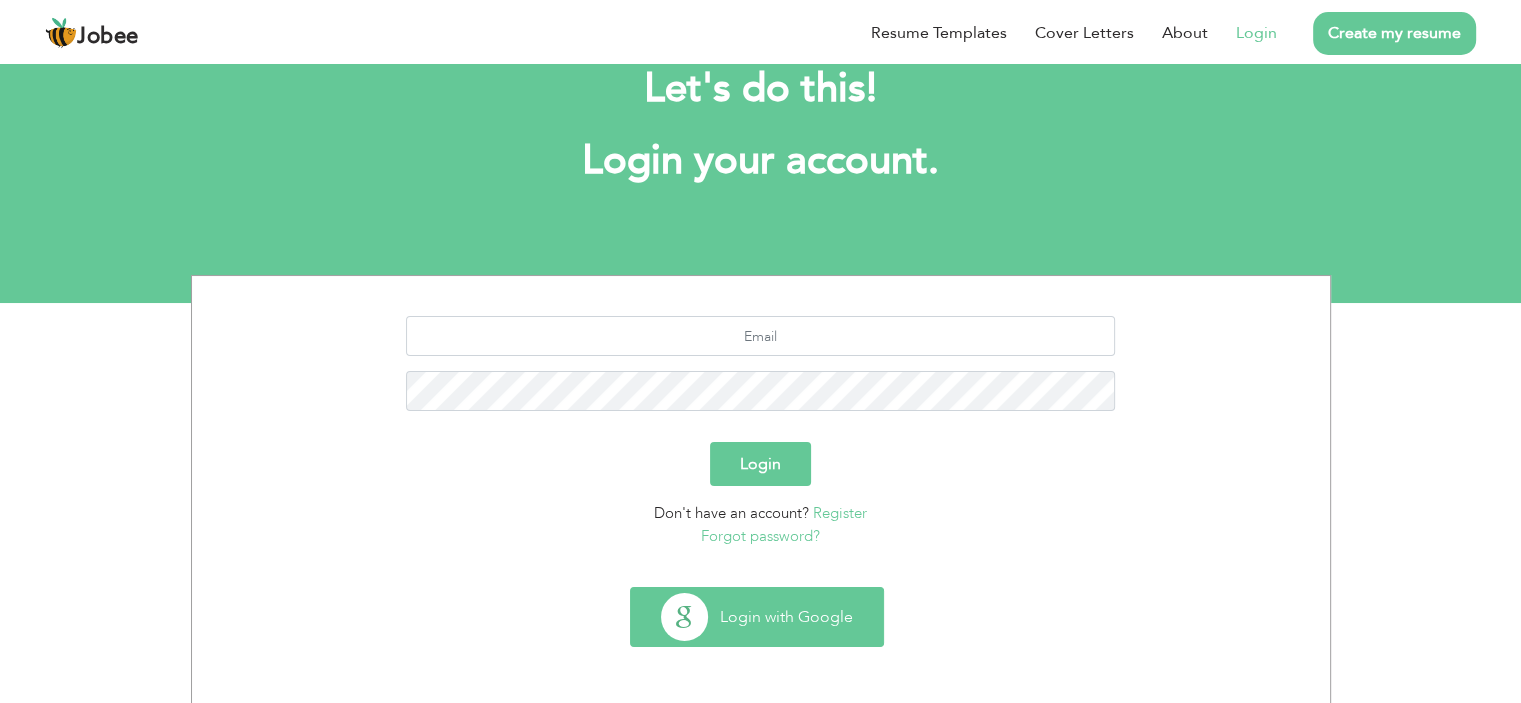 click on "Login with Google" at bounding box center [757, 617] 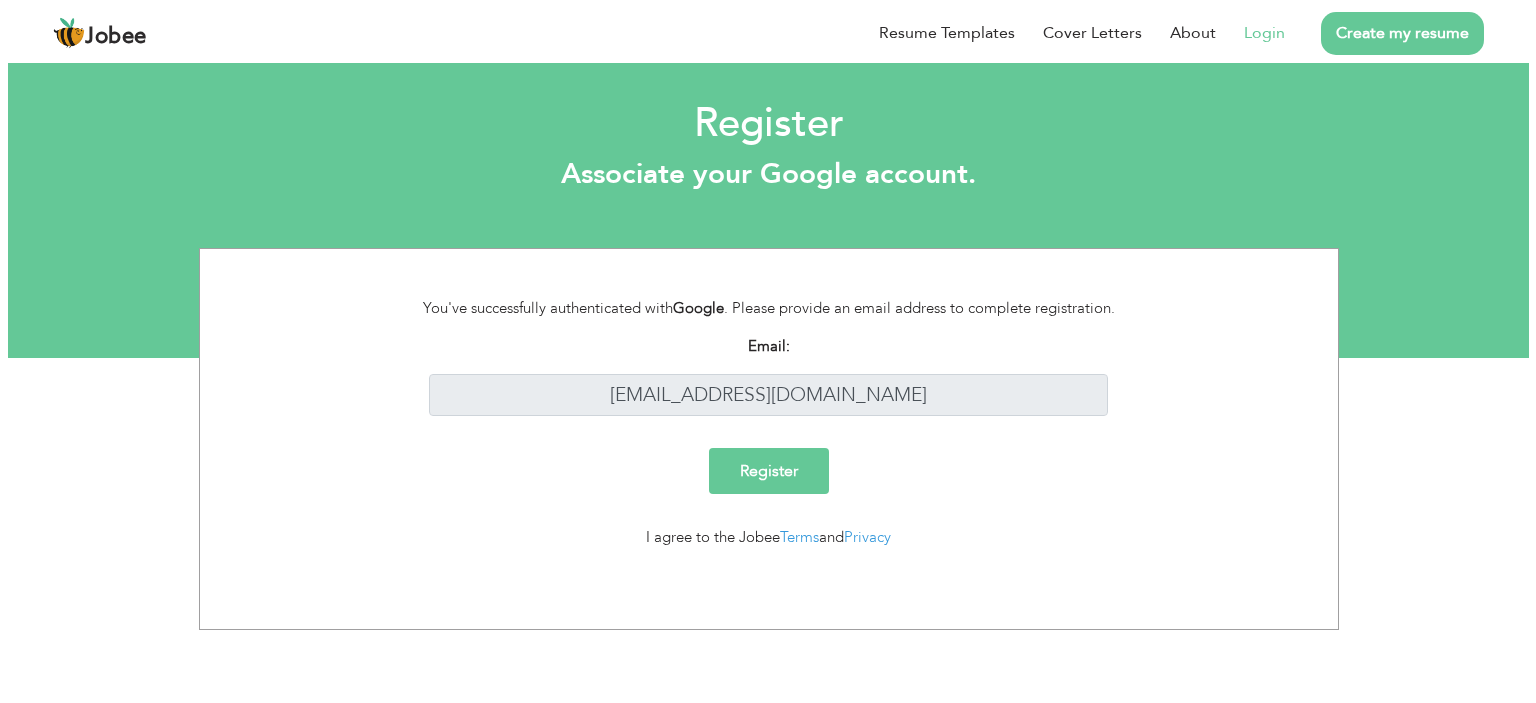 scroll, scrollTop: 0, scrollLeft: 0, axis: both 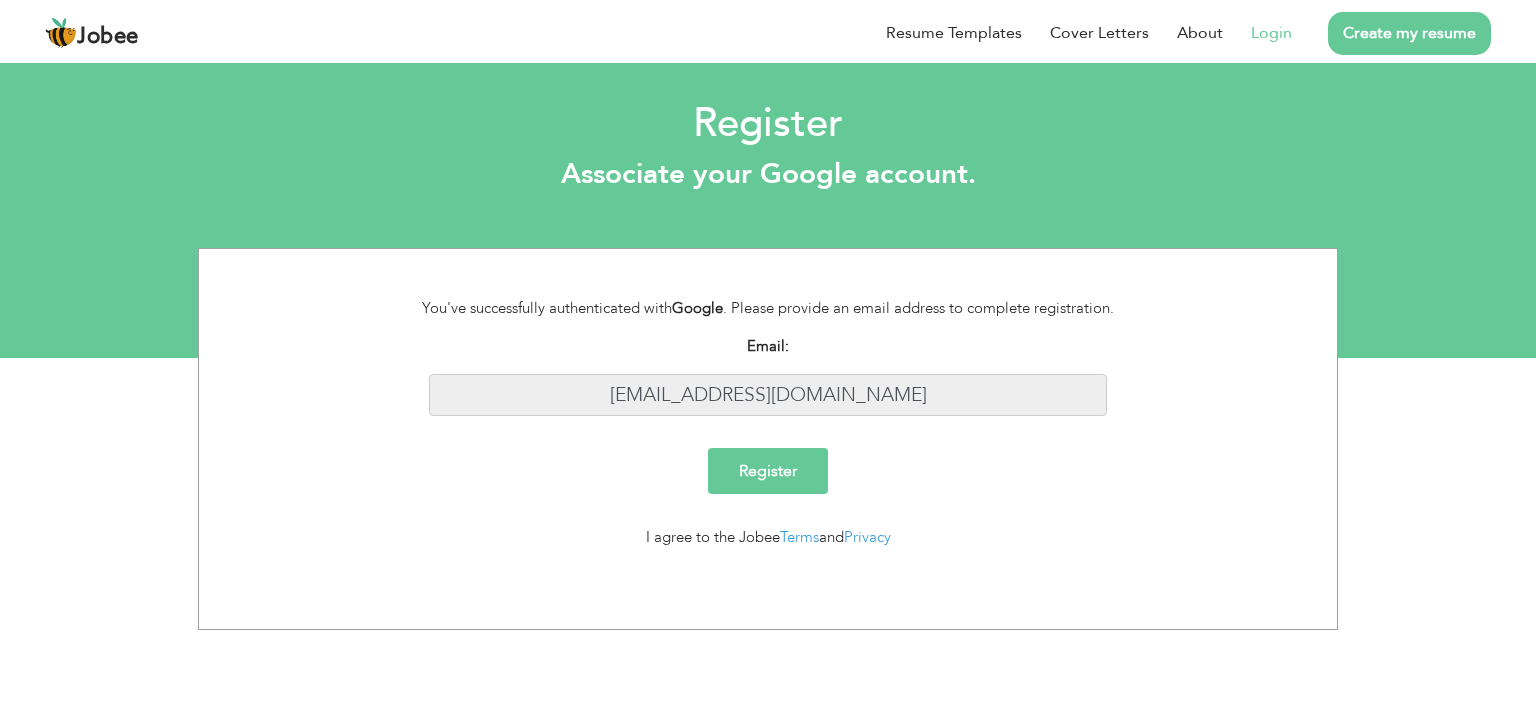 click on "[EMAIL_ADDRESS][DOMAIN_NAME]" at bounding box center [768, 395] 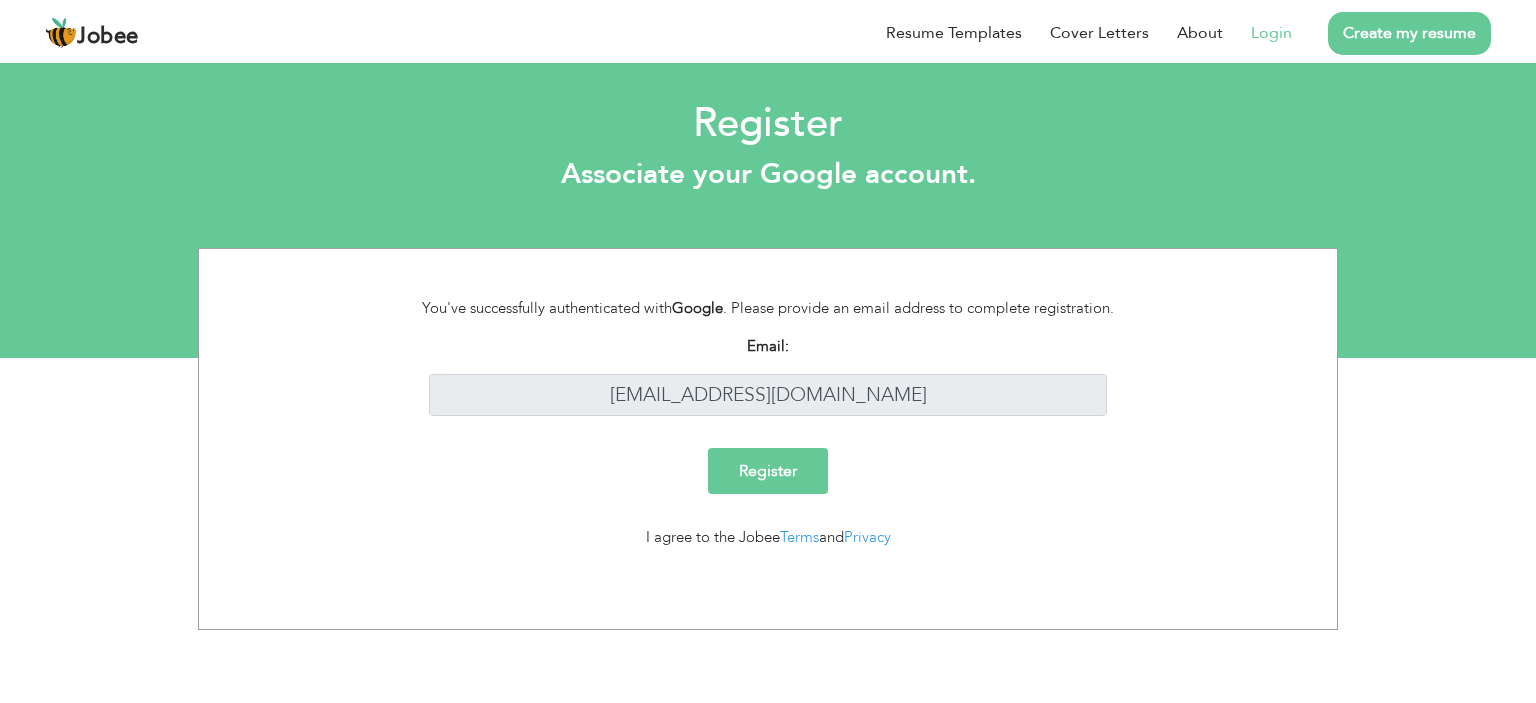 click on "Register" at bounding box center (768, 471) 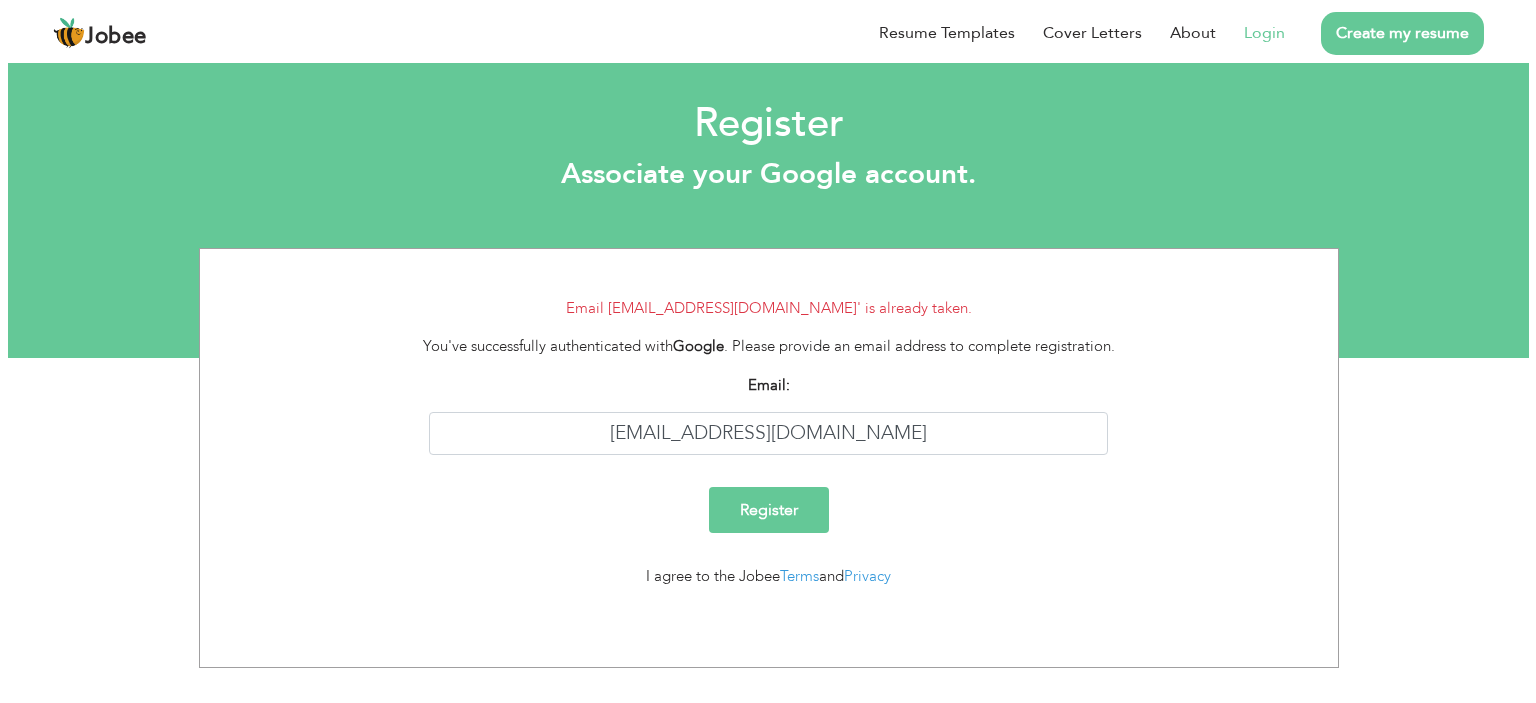 scroll, scrollTop: 0, scrollLeft: 0, axis: both 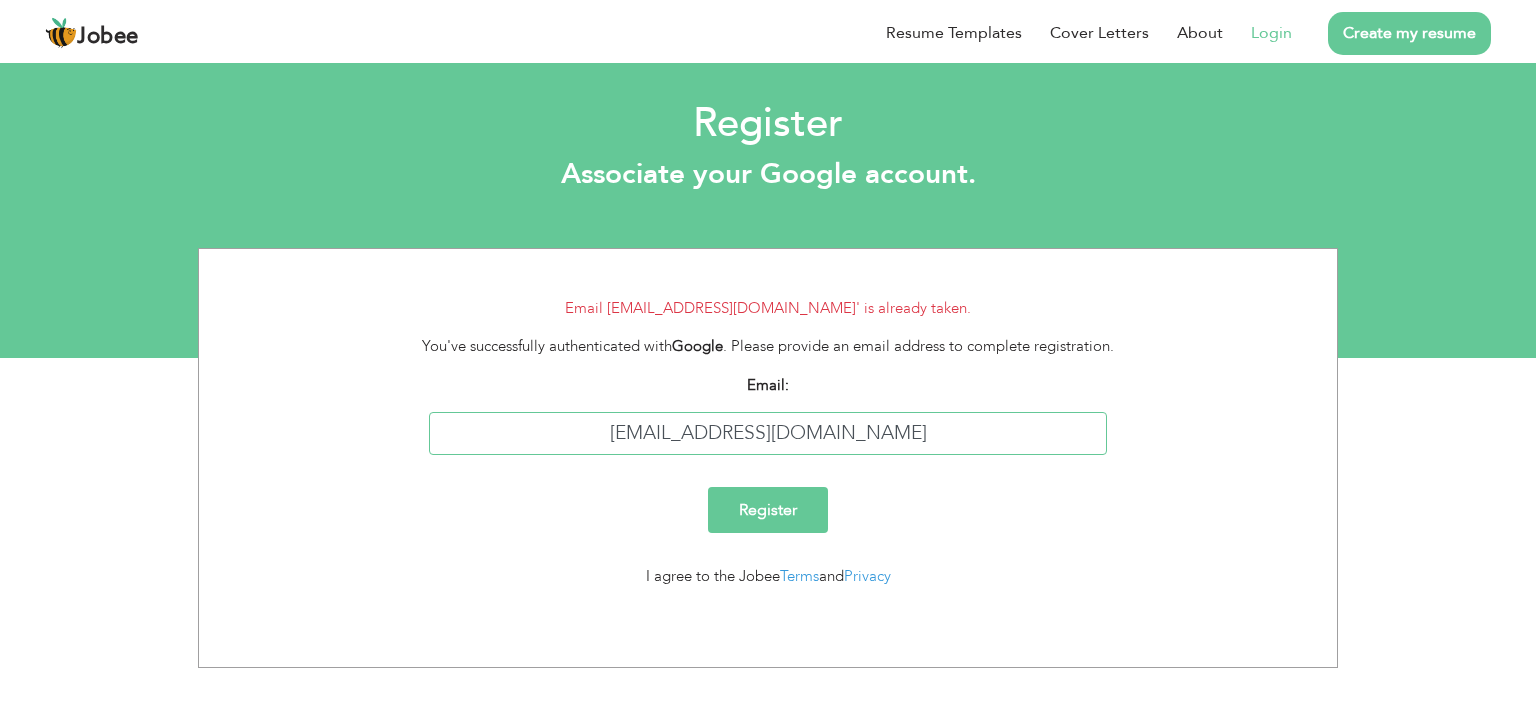 click on "yasoob.khalid88@gmail.com" at bounding box center (768, 433) 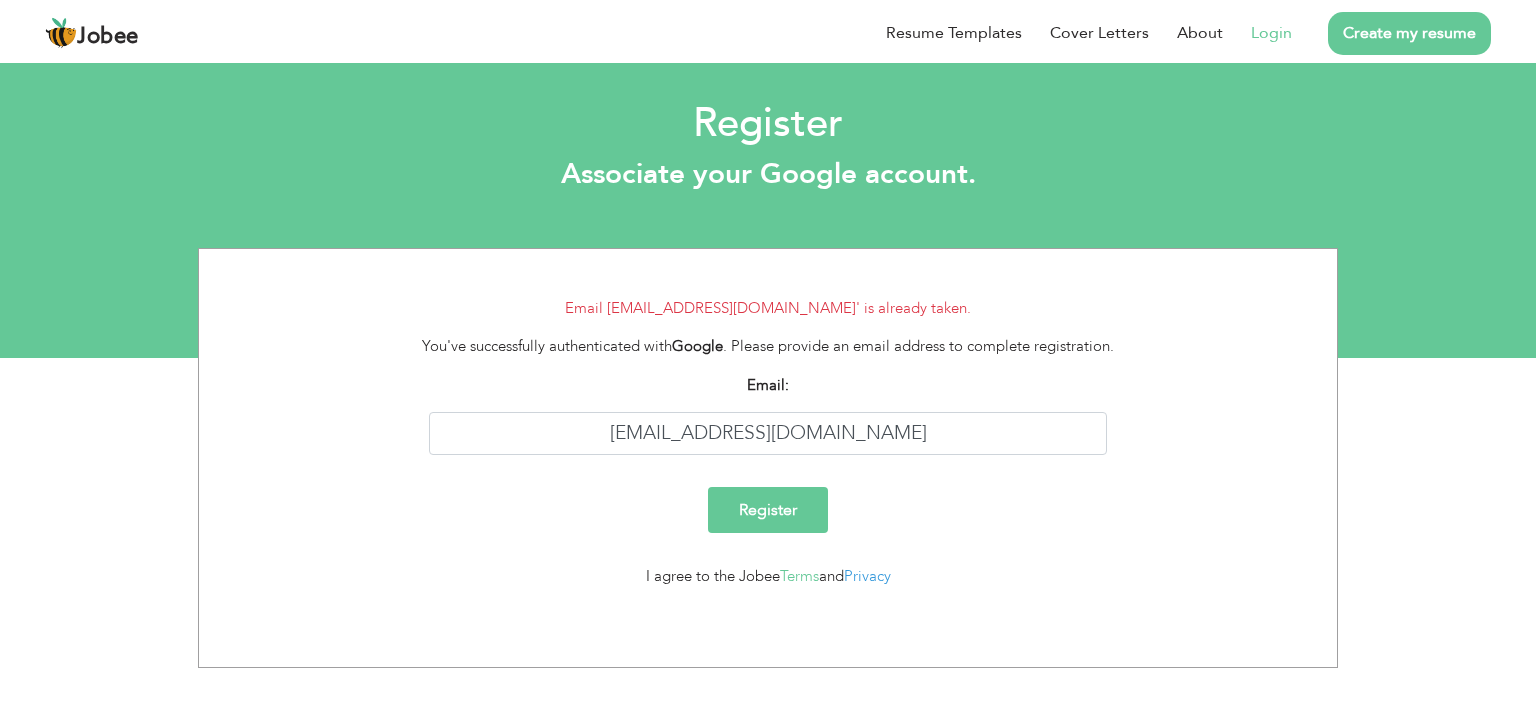 click on "Terms" at bounding box center [799, 576] 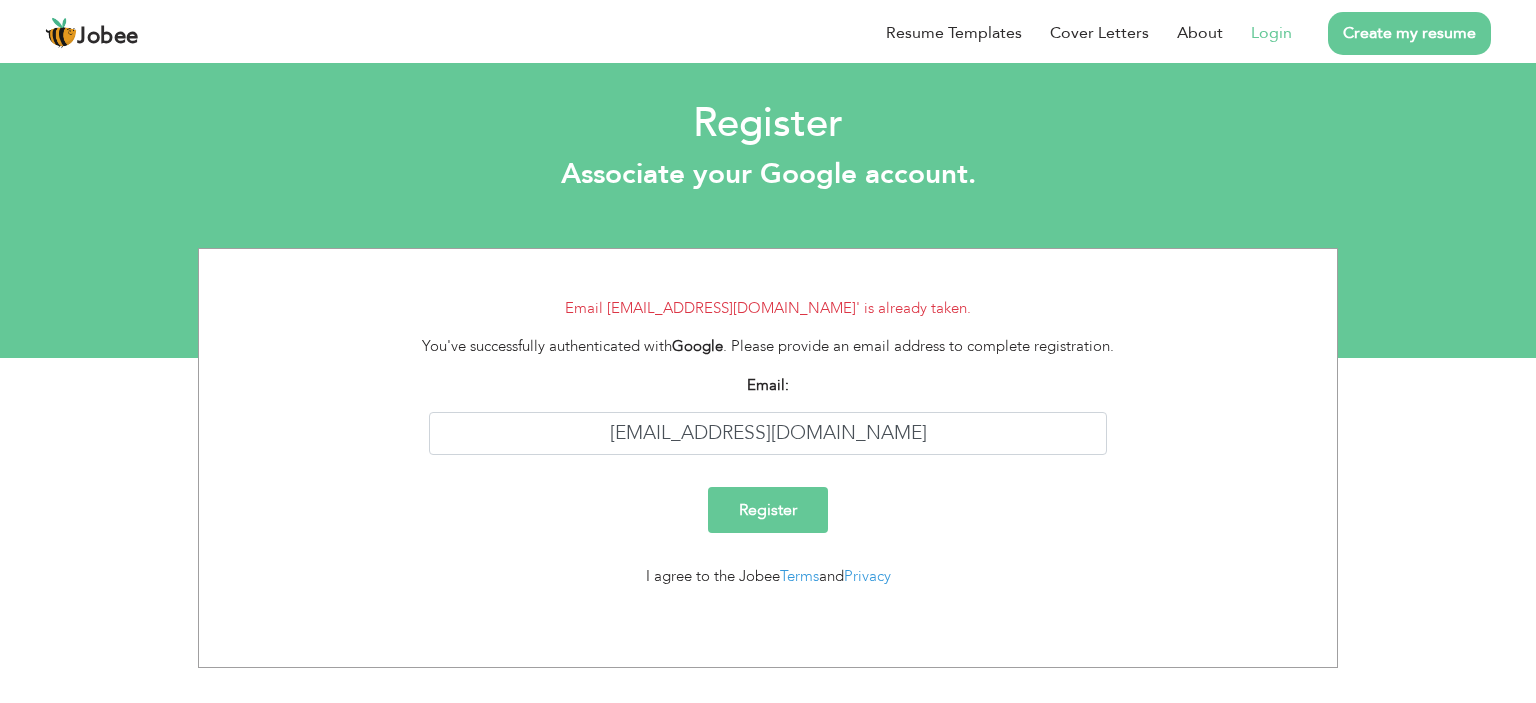 click on "I agree to the Jobee  Terms  and  Privacy" at bounding box center (768, 576) 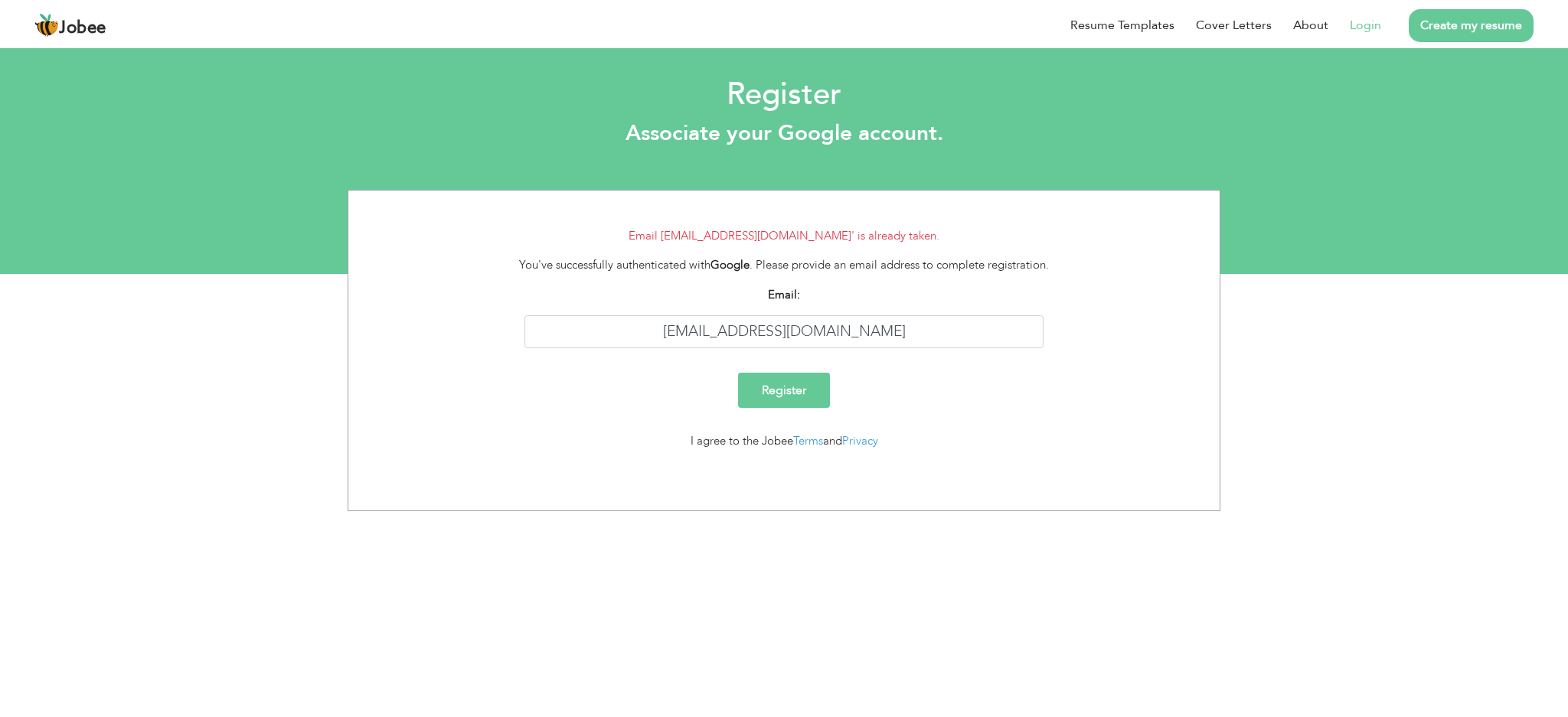 drag, startPoint x: 1112, startPoint y: 3, endPoint x: 505, endPoint y: 599, distance: 850.685 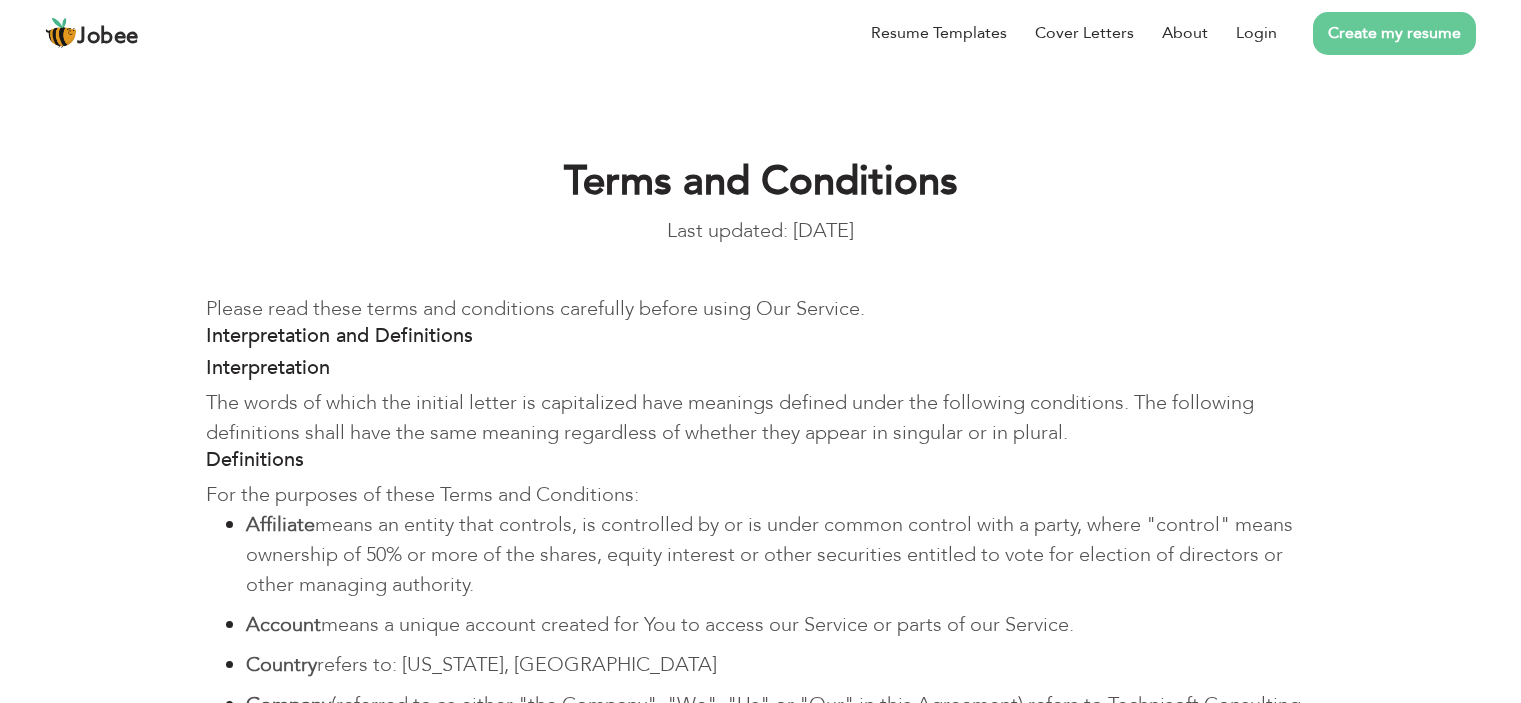 scroll, scrollTop: 0, scrollLeft: 0, axis: both 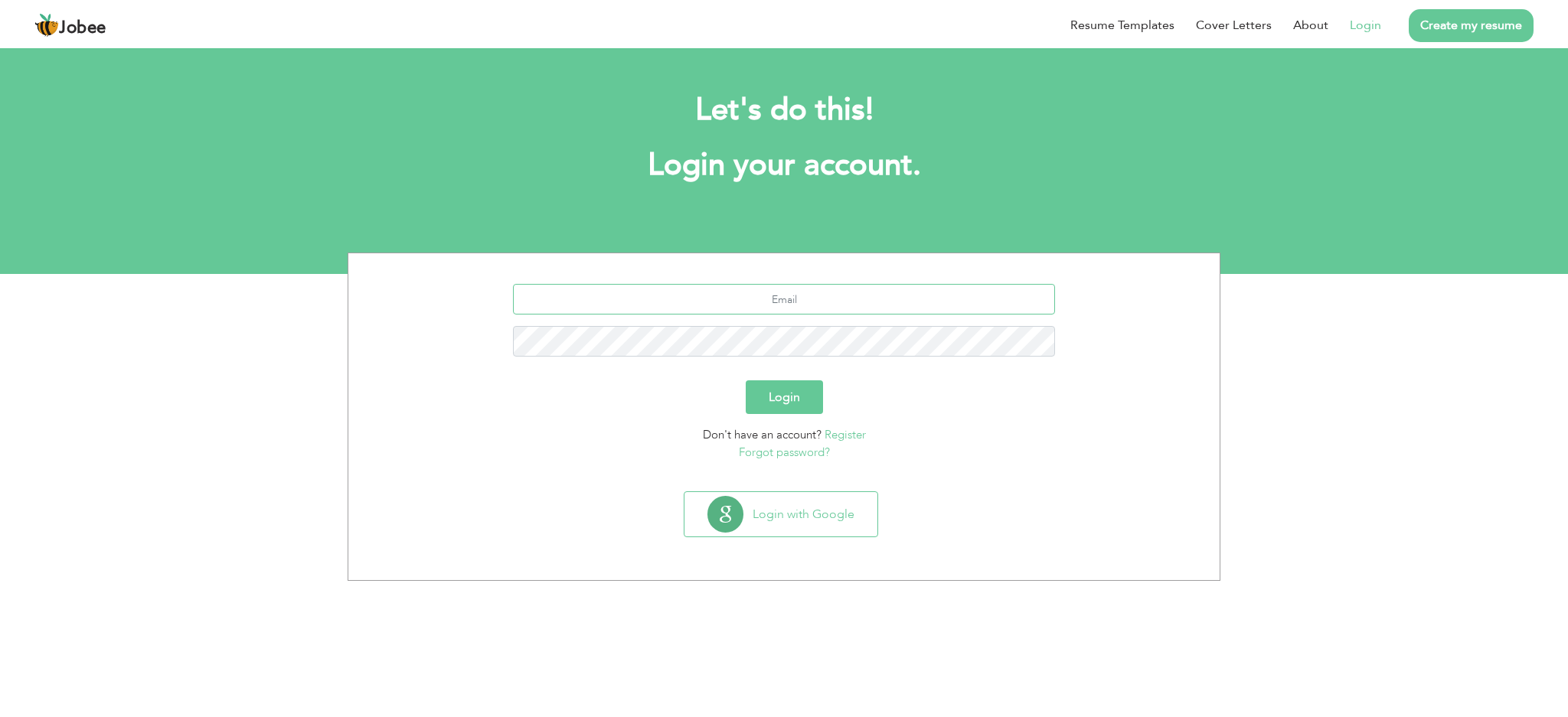 click at bounding box center (784, 299) 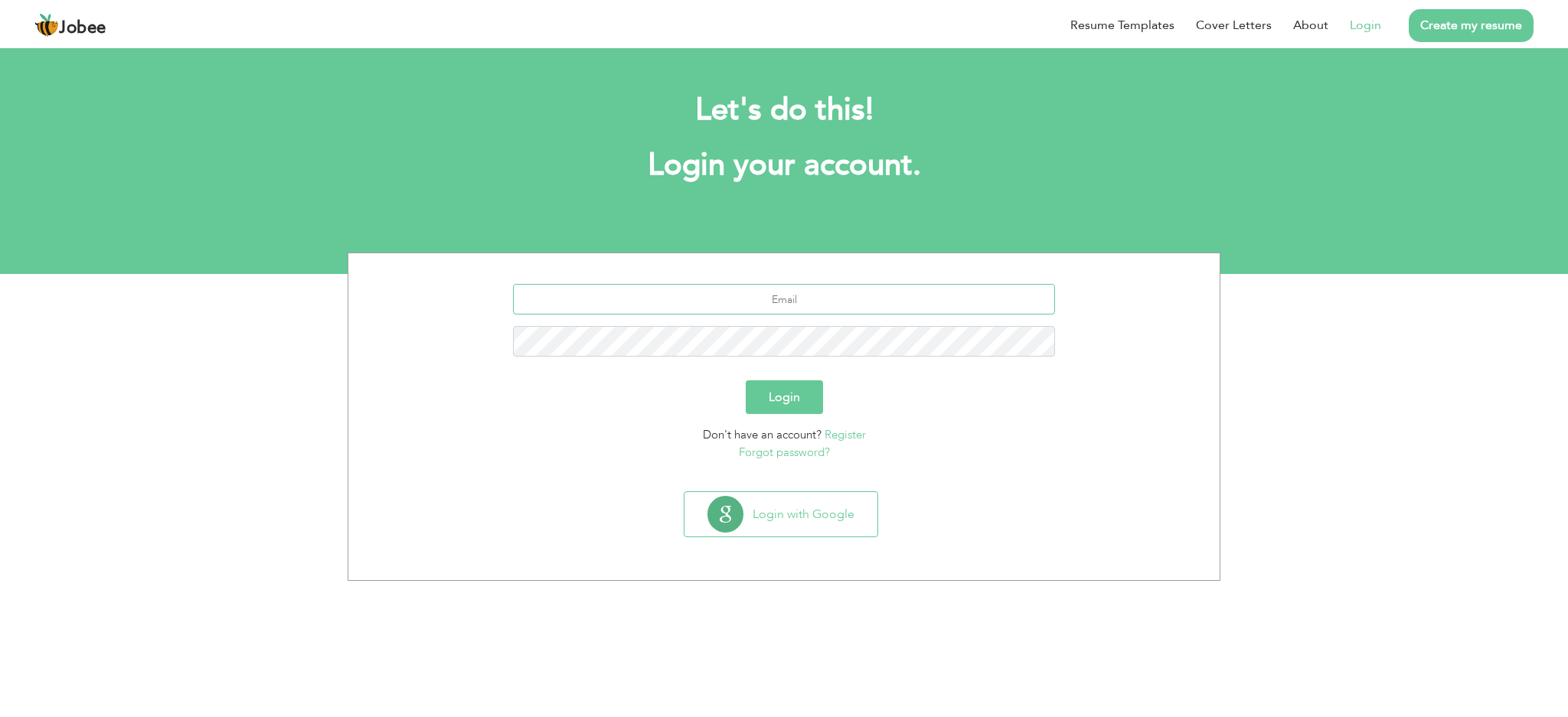 type on "yasoob.khalid88@gmail.com" 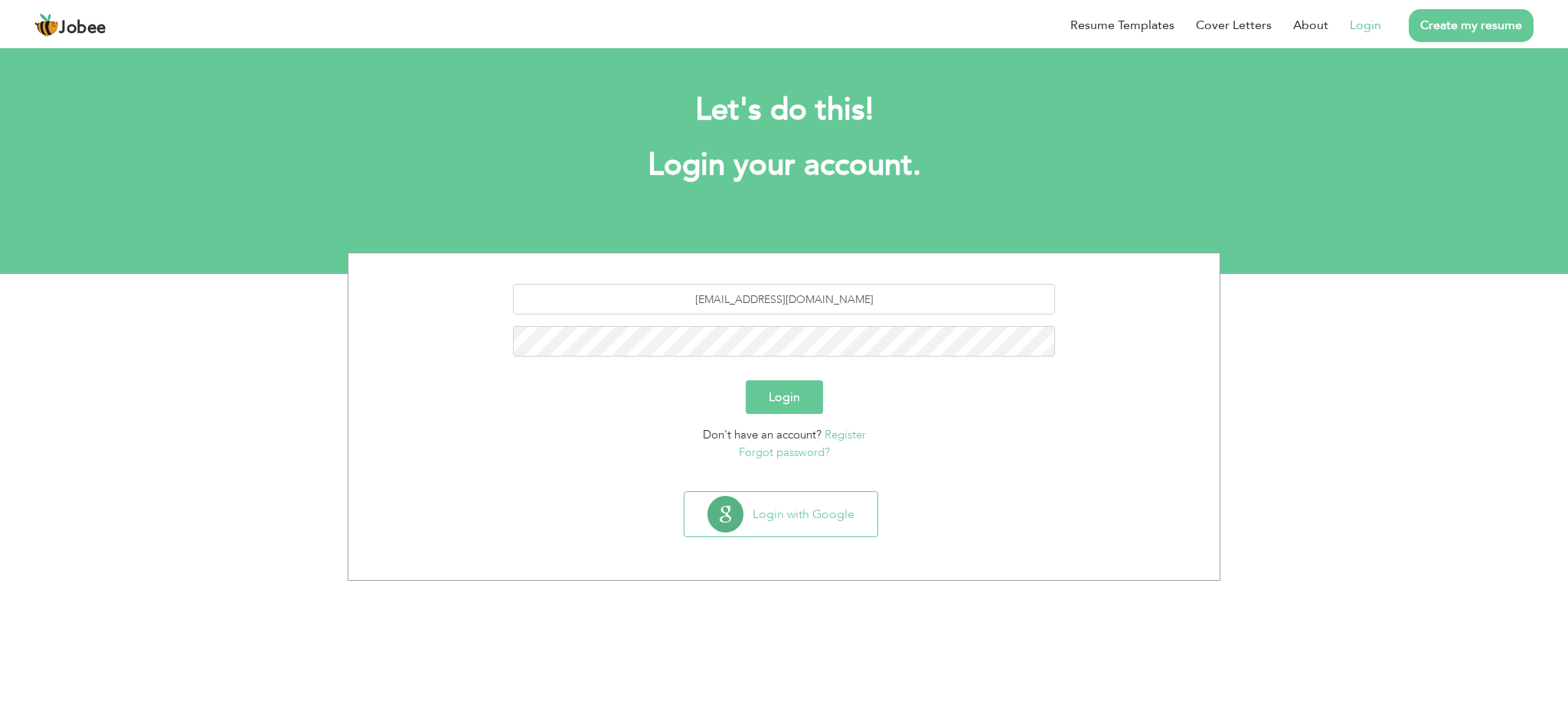 click on "Login" at bounding box center [784, 397] 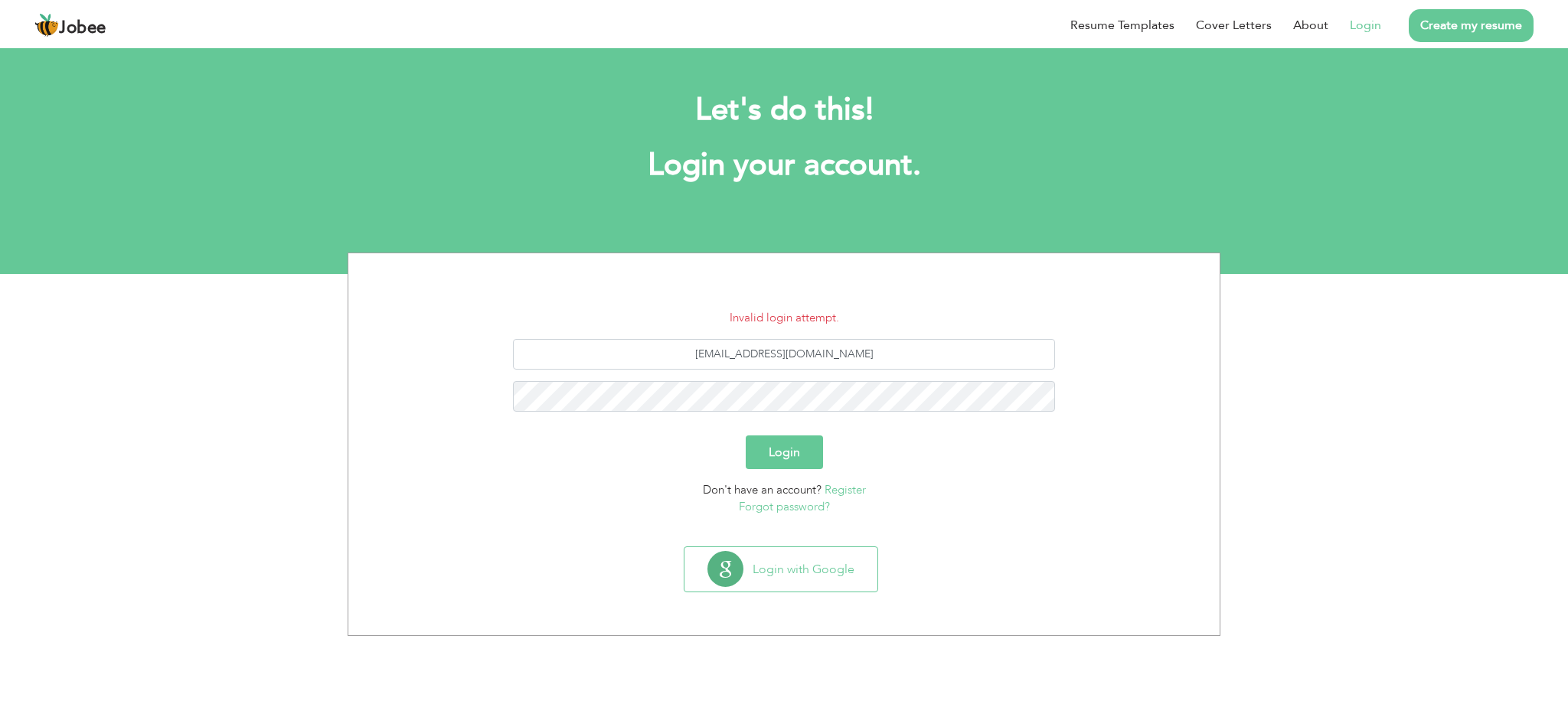 scroll, scrollTop: 0, scrollLeft: 0, axis: both 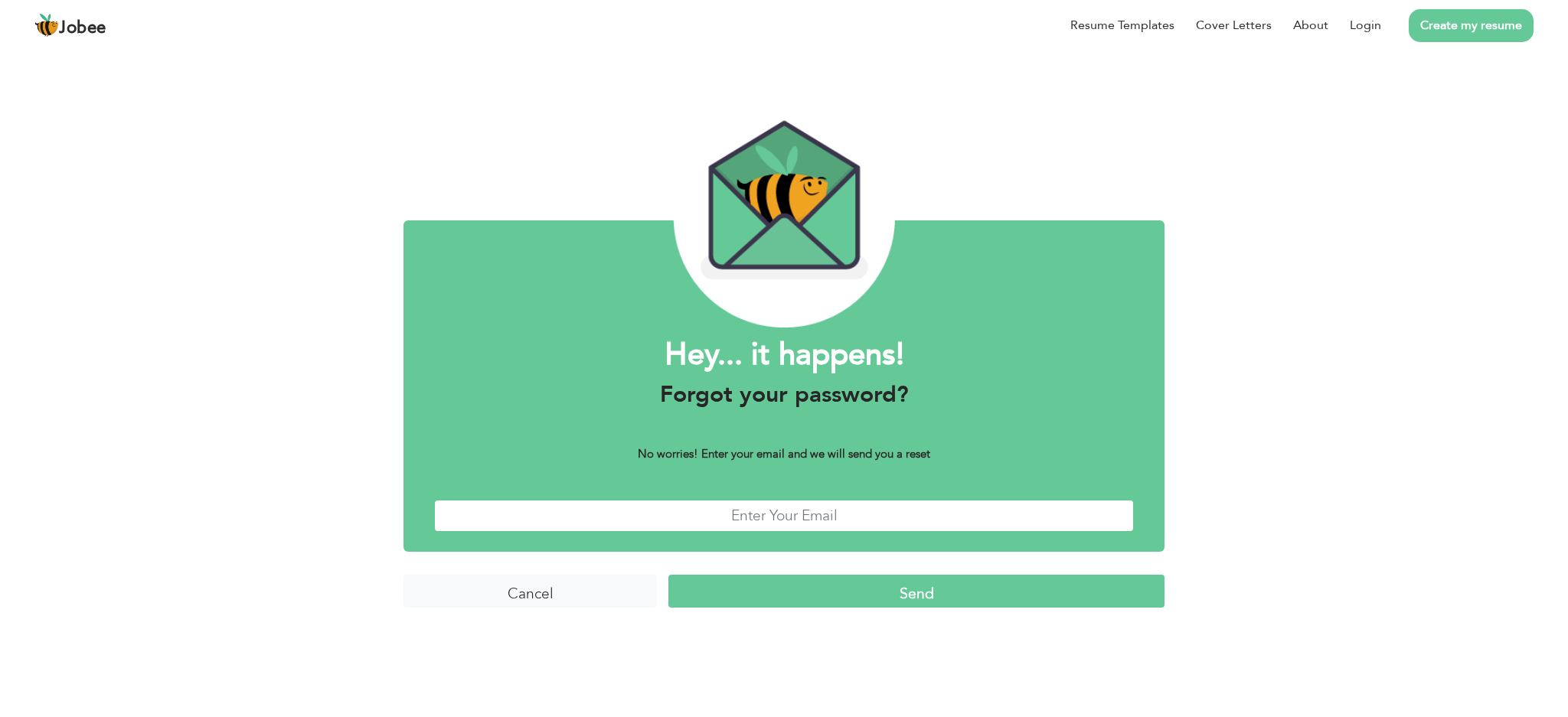 click at bounding box center (784, 516) 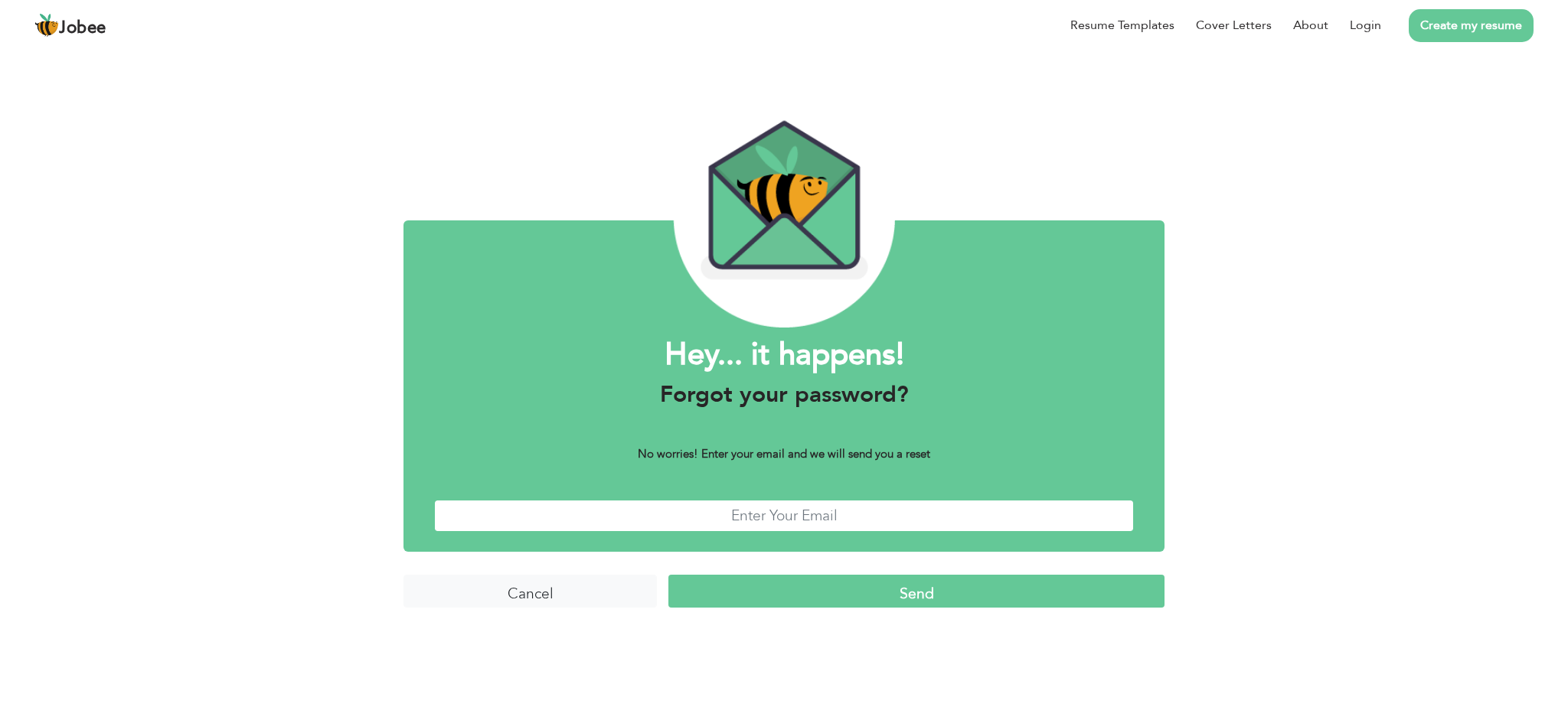 type on "[EMAIL_ADDRESS][DOMAIN_NAME]" 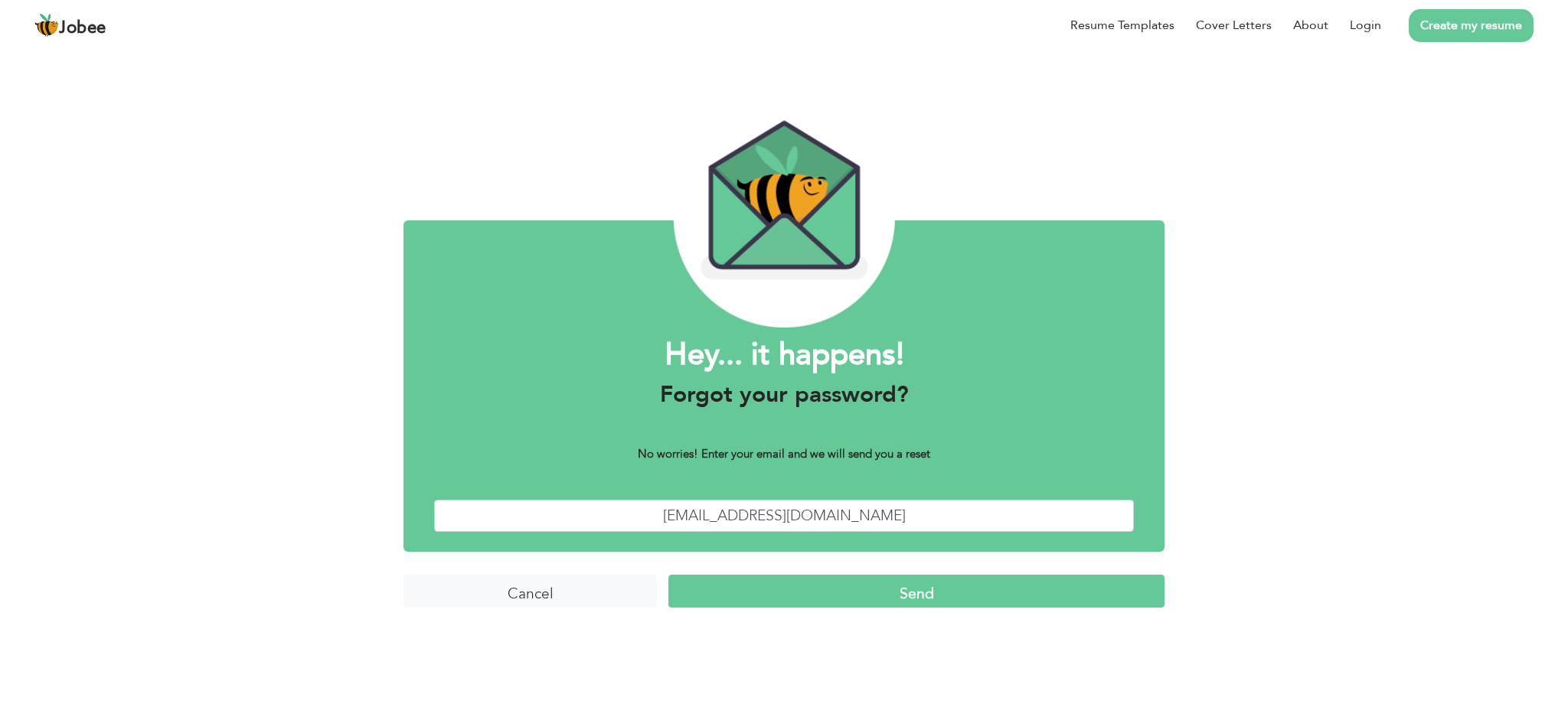 click on "Send" at bounding box center (916, 591) 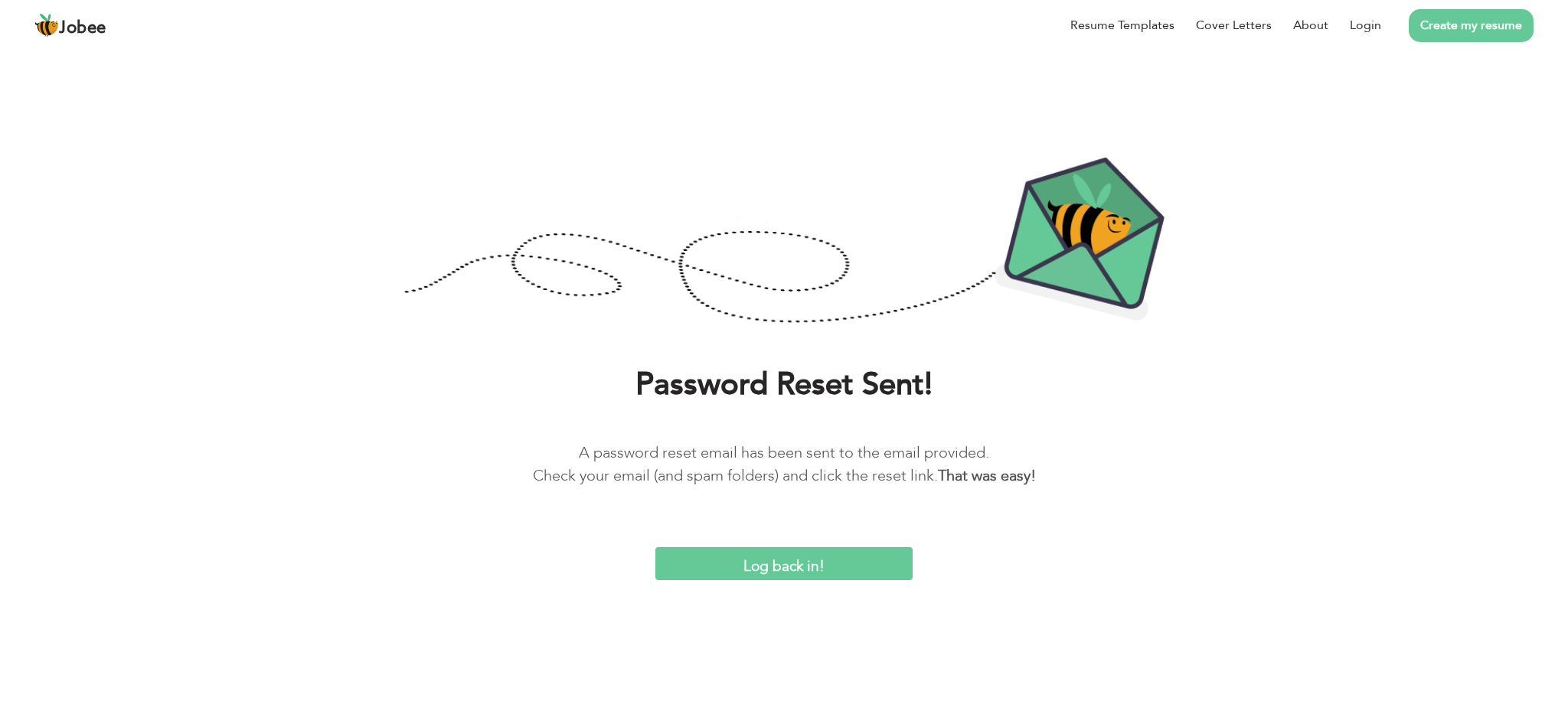 scroll, scrollTop: 0, scrollLeft: 0, axis: both 